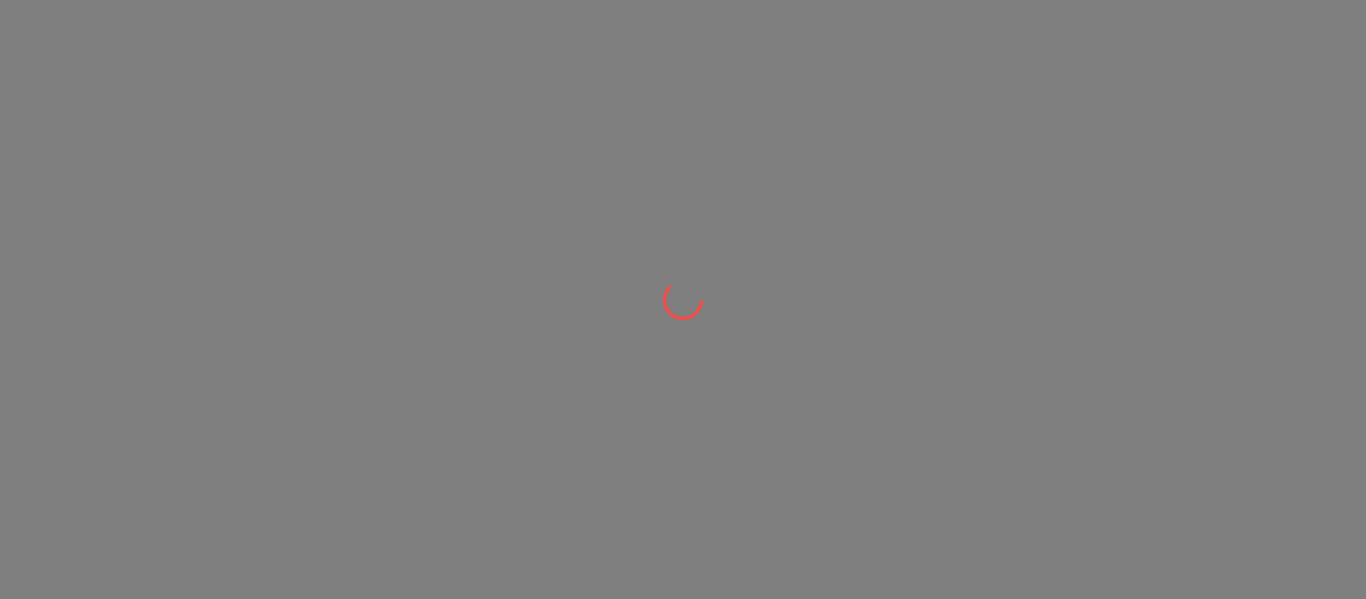 scroll, scrollTop: 0, scrollLeft: 0, axis: both 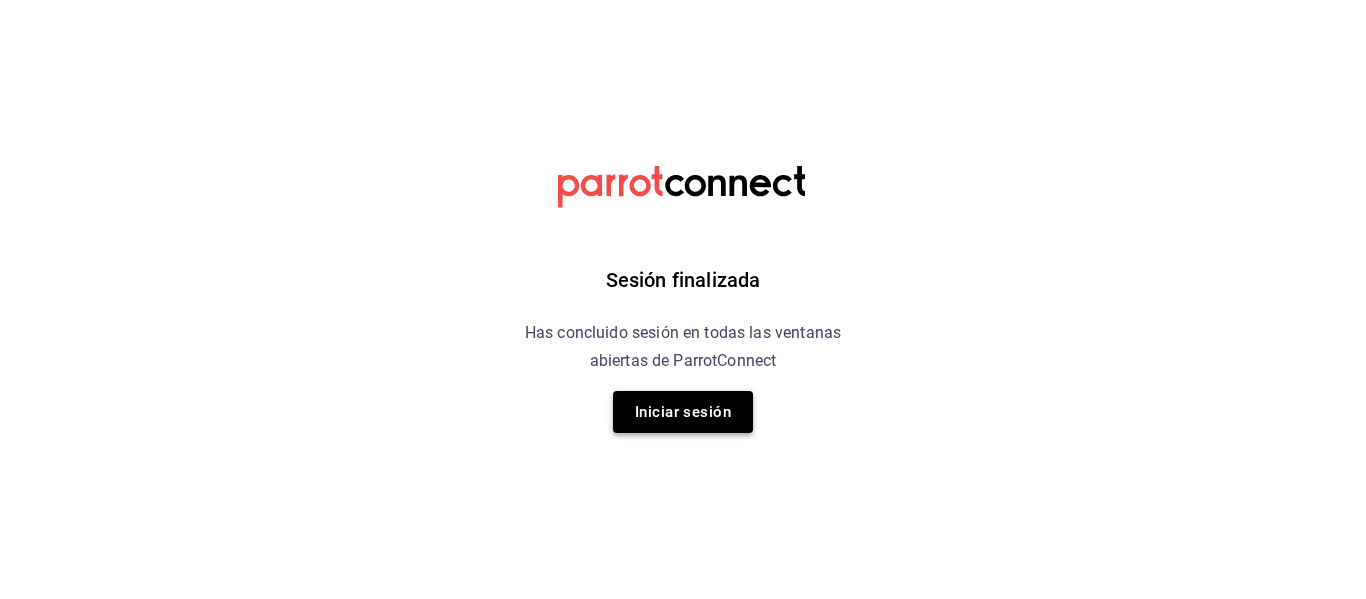 click on "Iniciar sesión" at bounding box center [683, 412] 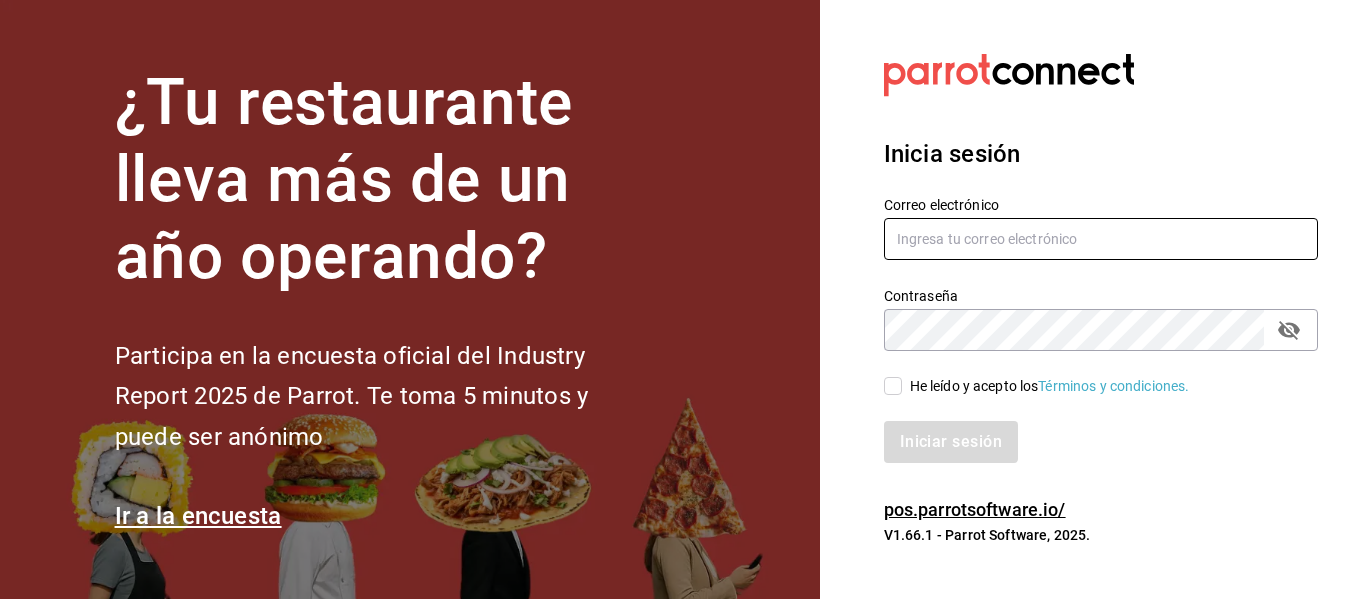 click at bounding box center [1101, 239] 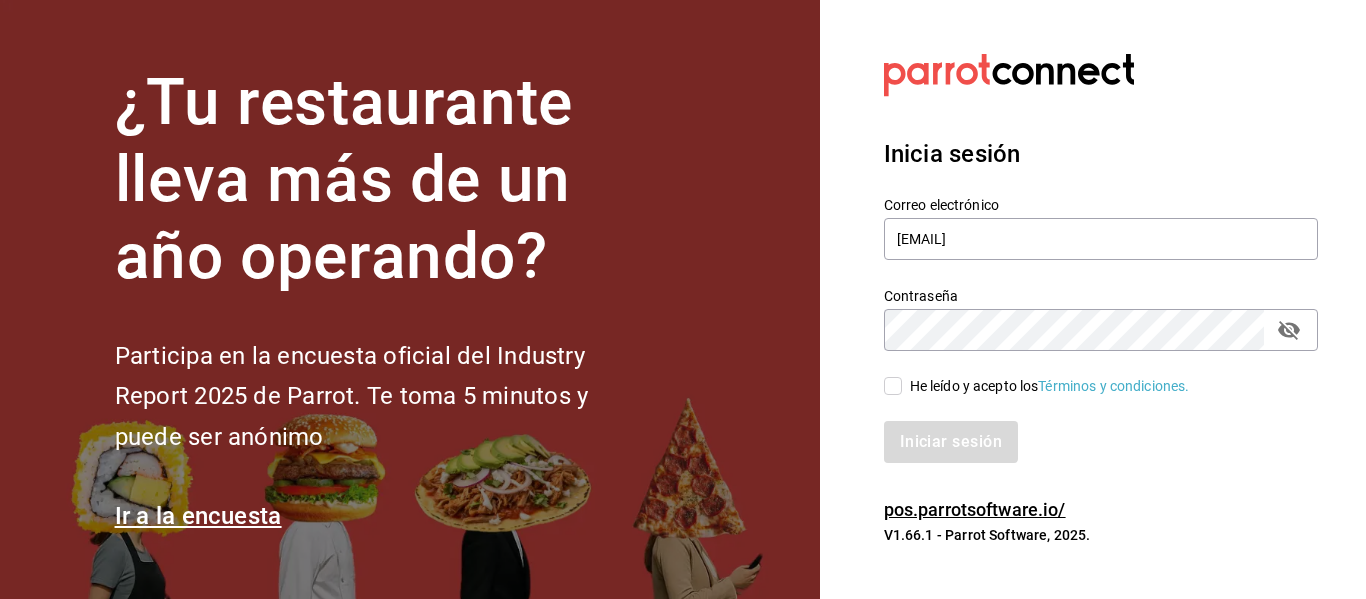 click on "He leído y acepto los  Términos y condiciones." at bounding box center (893, 386) 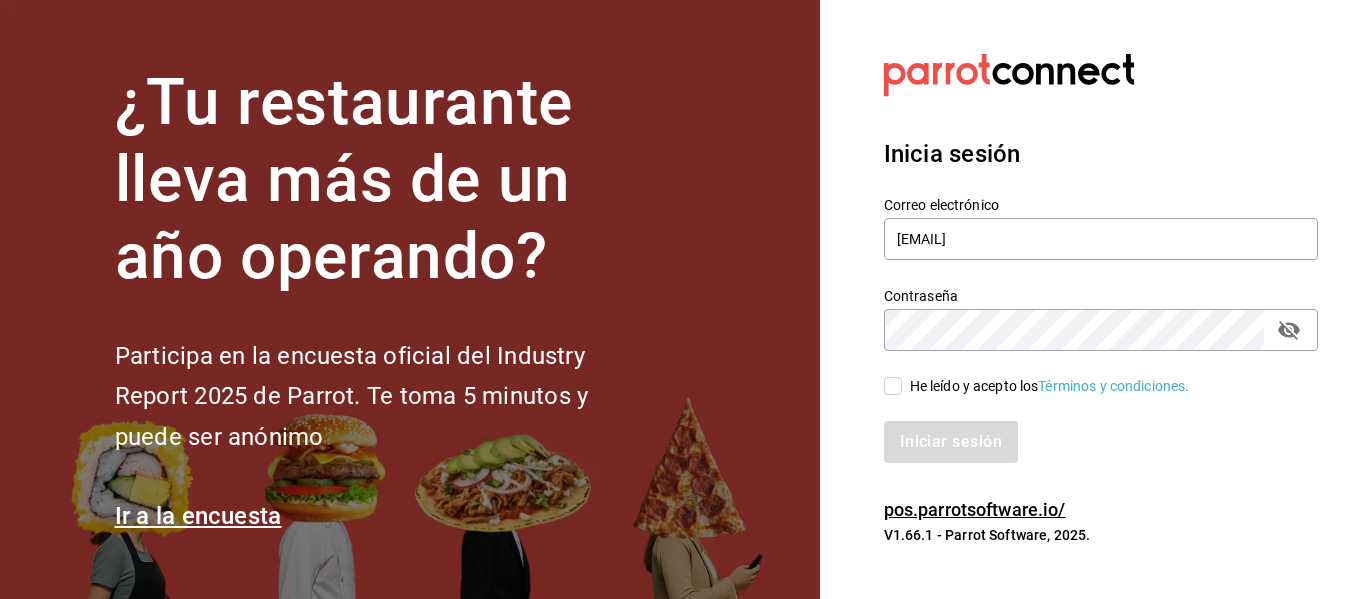 checkbox on "true" 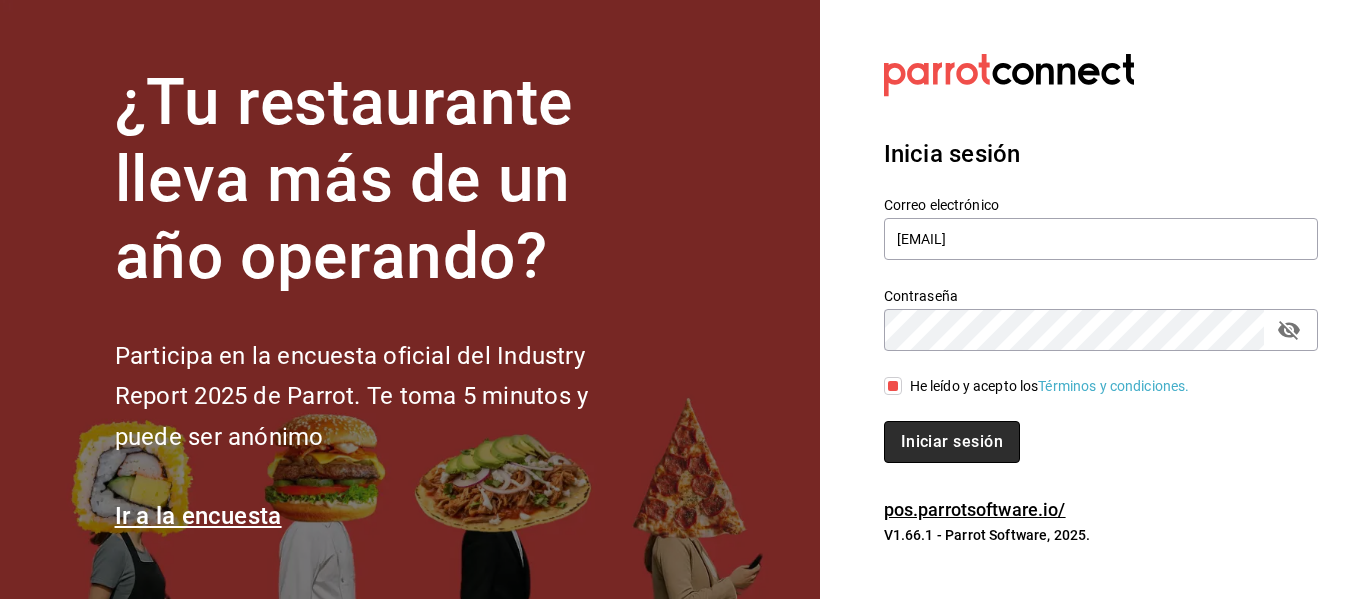 click on "Iniciar sesión" at bounding box center (952, 442) 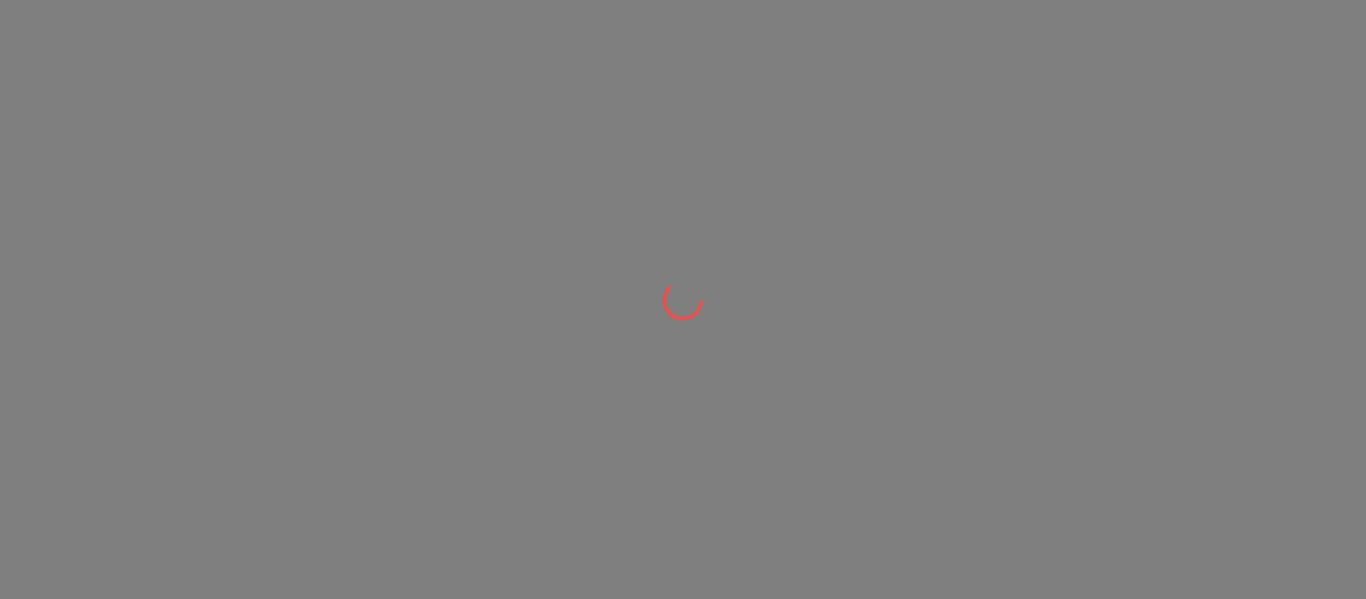 scroll, scrollTop: 0, scrollLeft: 0, axis: both 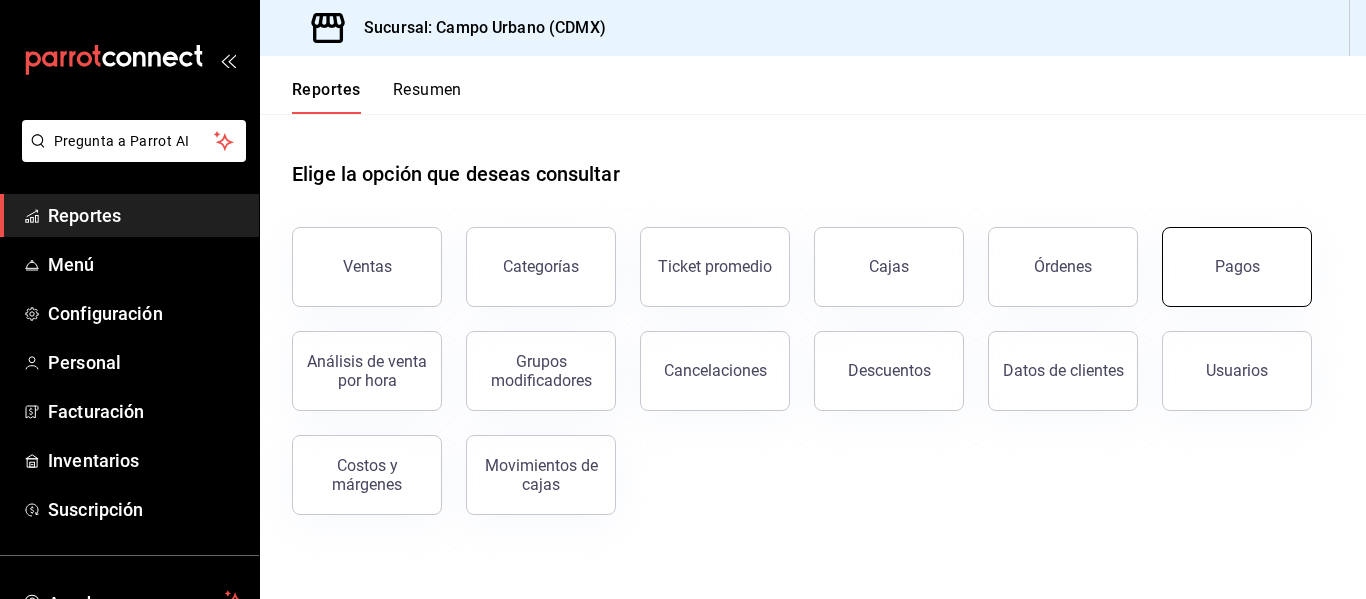 click on "Pagos" at bounding box center [1237, 267] 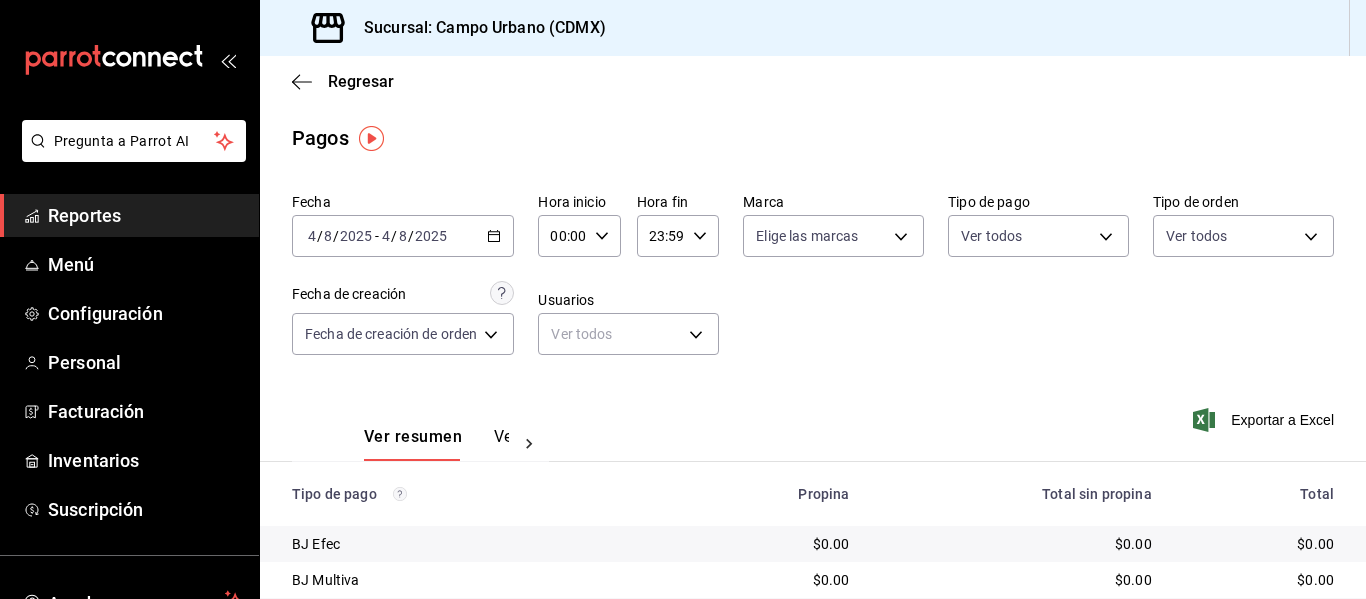 click on "8" at bounding box center (403, 236) 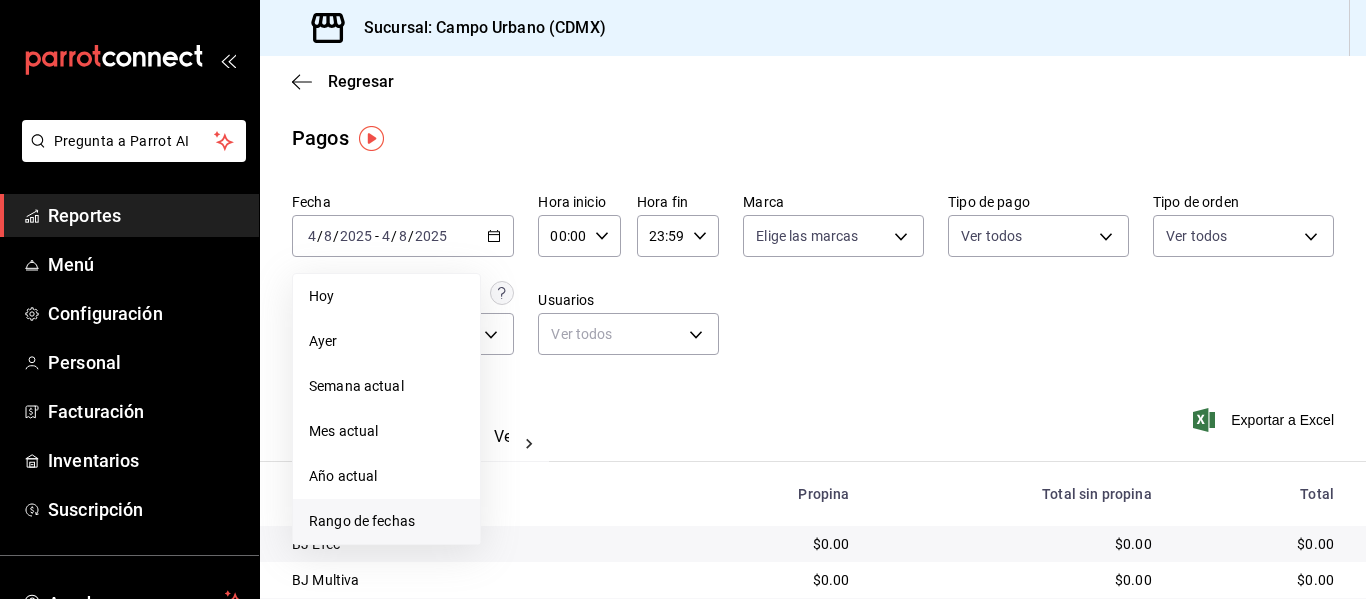 click on "Rango de fechas" at bounding box center [386, 521] 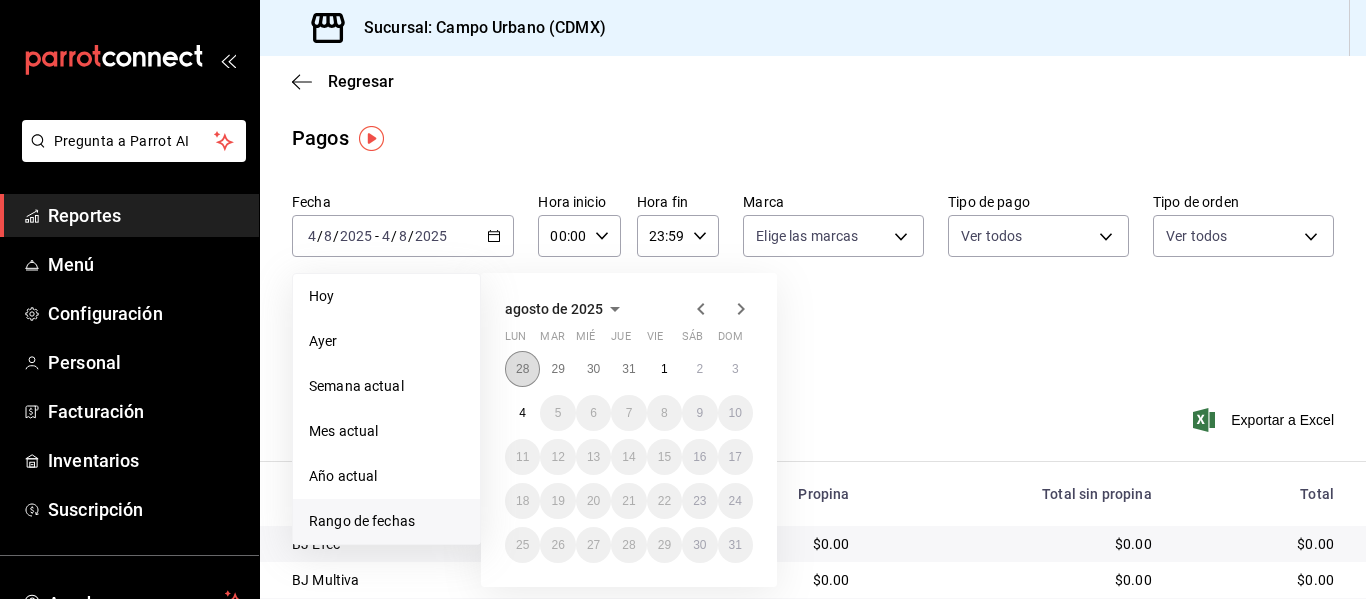 click on "28" at bounding box center (522, 369) 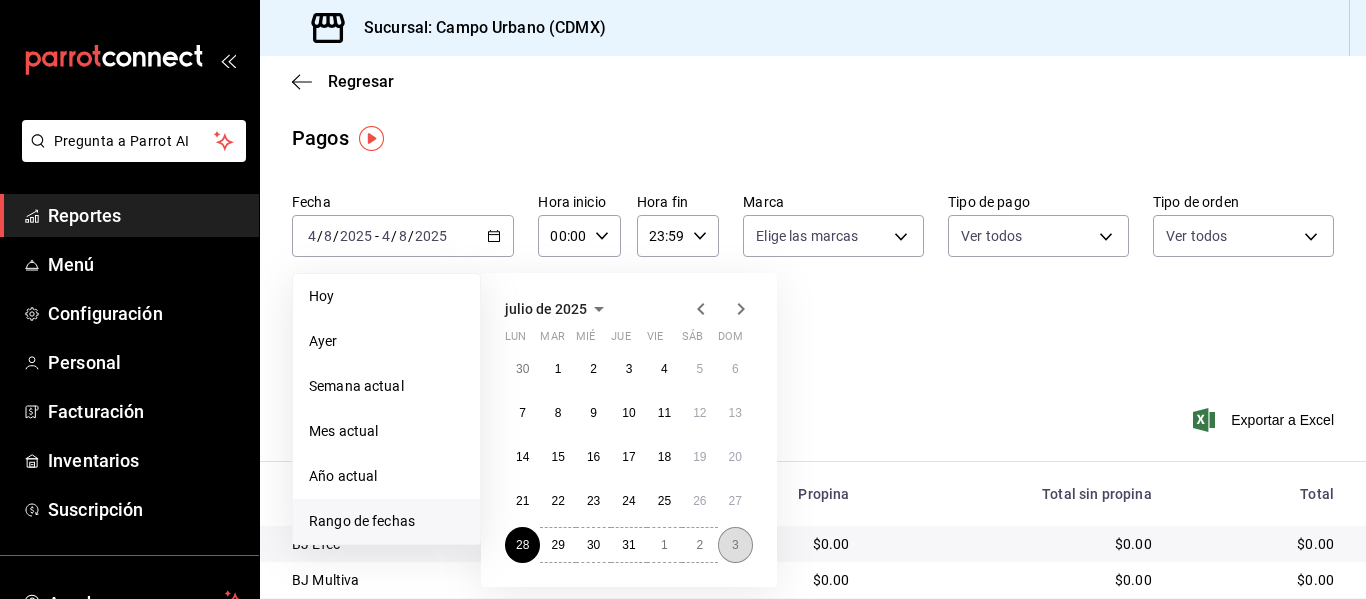 click on "3" at bounding box center (735, 545) 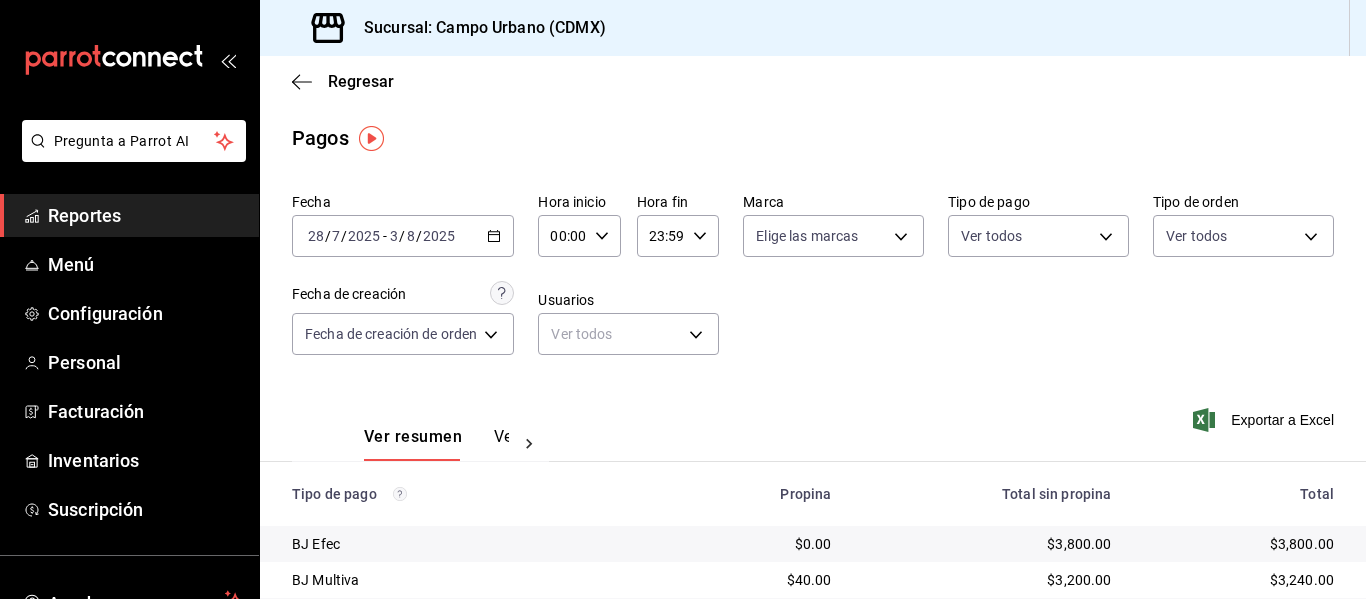 click on "Fecha 2025-07-28 28 / 7 / 2025 - 2025-08-03 3 / 8 / 2025 Hora inicio 00:00 Hora inicio Hora fin 23:59 Hora fin Marca Elige las marcas Tipo de pago Ver todos Tipo de orden Ver todos Fecha de creación   Fecha de creación de orden ORDER Usuarios Ver todos null" at bounding box center [813, 282] 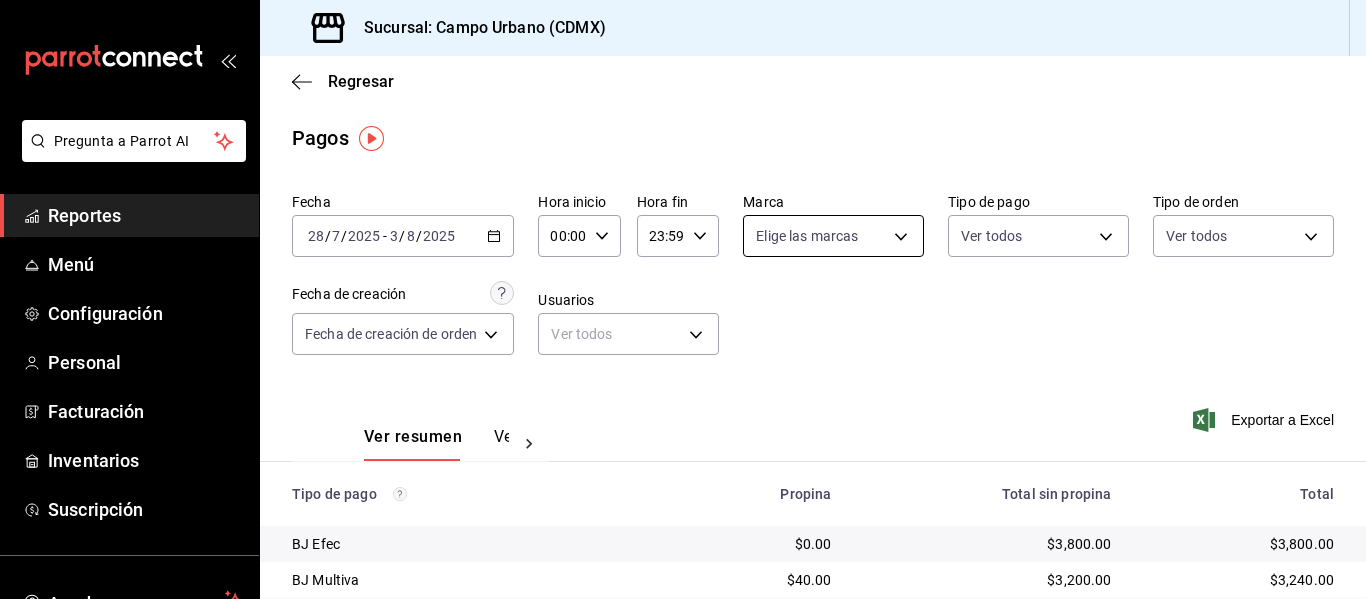 click on "Pregunta a Parrot AI Reportes   Menú   Configuración   Personal   Facturación   Inventarios   Suscripción   Ayuda Recomienda Parrot   Grecia Hernández   Sugerir nueva función   Sucursal: Campo Urbano (CDMX) Regresar Pagos Fecha 2025-07-28 28 / 7 / 2025 - 2025-08-03 3 / 8 / 2025 Hora inicio 00:00 Hora inicio Hora fin 23:59 Hora fin Marca Elige las marcas Tipo de pago Ver todos Tipo de orden Ver todos Fecha de creación   Fecha de creación de orden ORDER Usuarios Ver todos null Ver resumen Ver pagos Exportar a Excel Tipo de pago   Propina Total sin propina Total BJ Efec $0.00 $3,800.00 $3,800.00 BJ Multiva $40.00 $3,200.00 $3,240.00 BJ TPVulises $0.00 $520.00 $520.00 BJ TPVlink $0.00 $0.00 $0.00 Efectivo $0.00 $10,864.10 $10,864.10 FL TPV BBVA $0.00 $0.00 $0.00 FL Multiva $878.80 $7,329.00 $8,207.80 FL TPVLink $863.80 $8,490.00 $9,353.80 CXC $0.00 $0.00 $0.00 AG Multiva $472.50 $5,661.00 $6,133.50 Del Huerto Link Credito $0.00 $0.00 $0.00 Del Huerto Link Debito $1,069.35 $12,056.00 $13,125.35 $1,042.00" at bounding box center (683, 299) 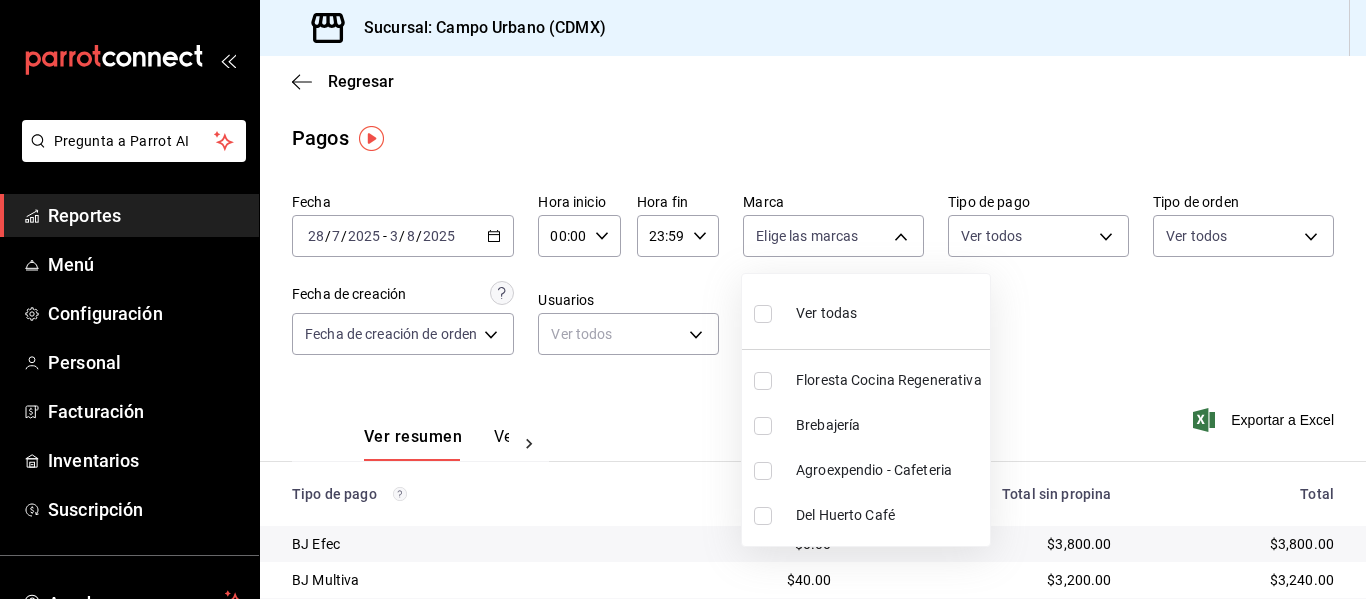 click on "Agroexpendio - Cafeteria" at bounding box center [889, 470] 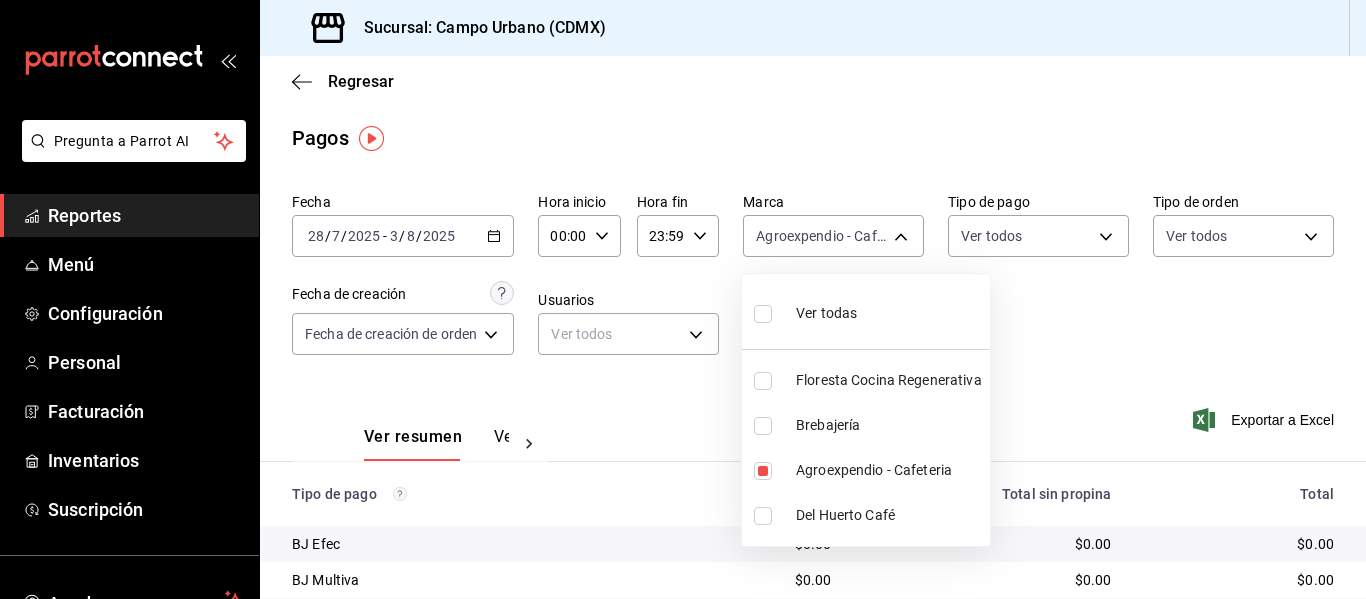 click at bounding box center [683, 299] 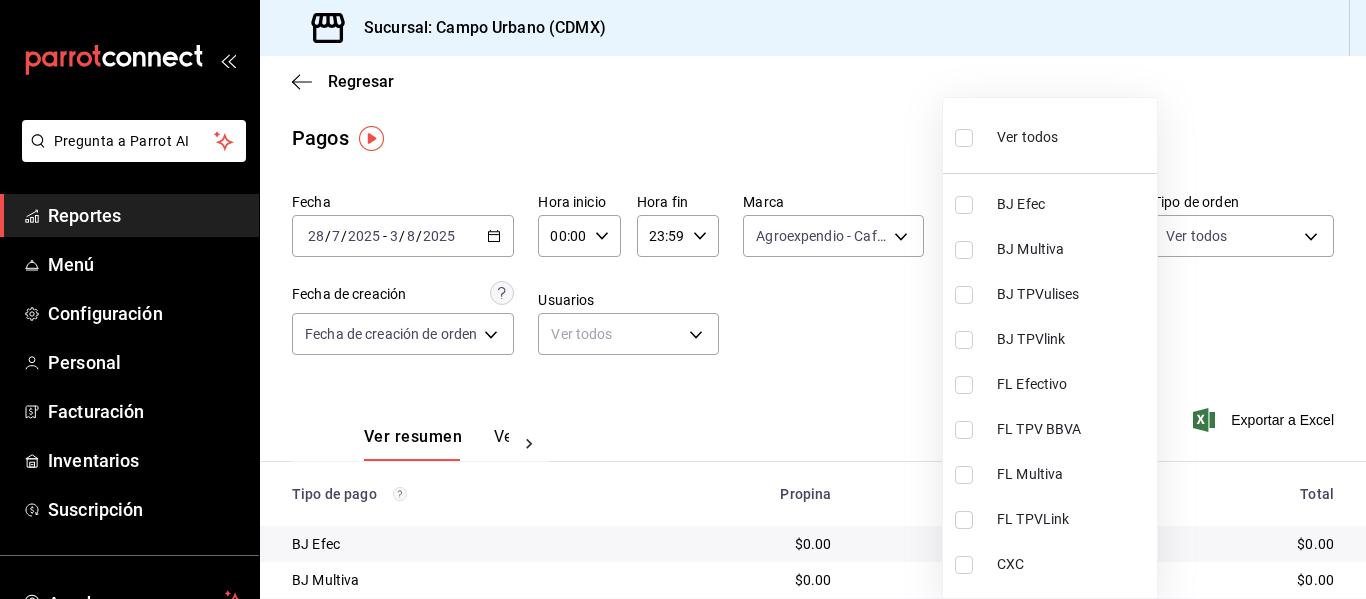 click on "Pregunta a Parrot AI Reportes   Menú   Configuración   Personal   Facturación   Inventarios   Suscripción   Ayuda Recomienda Parrot   Grecia Hernández   Sugerir nueva función   Sucursal: Campo Urbano (CDMX) Regresar Pagos Fecha 2025-07-28 28 / 7 / 2025 - 2025-08-03 3 / 8 / 2025 Hora inicio 00:00 Hora inicio Hora fin 23:59 Hora fin Marca Agroexpendio - Cafeteria 3940b3c9-d4d6-48c3-8756-46d8d5e51d0c Tipo de pago Ver todos Tipo de orden Ver todos Fecha de creación   Fecha de creación de orden ORDER Usuarios Ver todos null Ver resumen Ver pagos Exportar a Excel Tipo de pago   Propina Total sin propina Total BJ Efec $0.00 $0.00 $0.00 BJ Multiva $0.00 $0.00 $0.00 BJ TPVulises $0.00 $0.00 $0.00 BJ TPVlink $0.00 $0.00 $0.00 Efectivo $0.00 $0.00 $0.00 FL TPV BBVA $0.00 $0.00 $0.00 FL Multiva $0.00 $0.00 $0.00 FL TPVLink $0.00 $0.00 $0.00 CXC $0.00 $0.00 $0.00 AG Multiva $472.50 $5,661.00 $6,133.50 Del Huerto Link Credito $0.00 $0.00 $0.00 Del Huerto Link Debito $1,069.35 $12,056.00 $13,125.35 $1,042.00 $0.00" at bounding box center (683, 299) 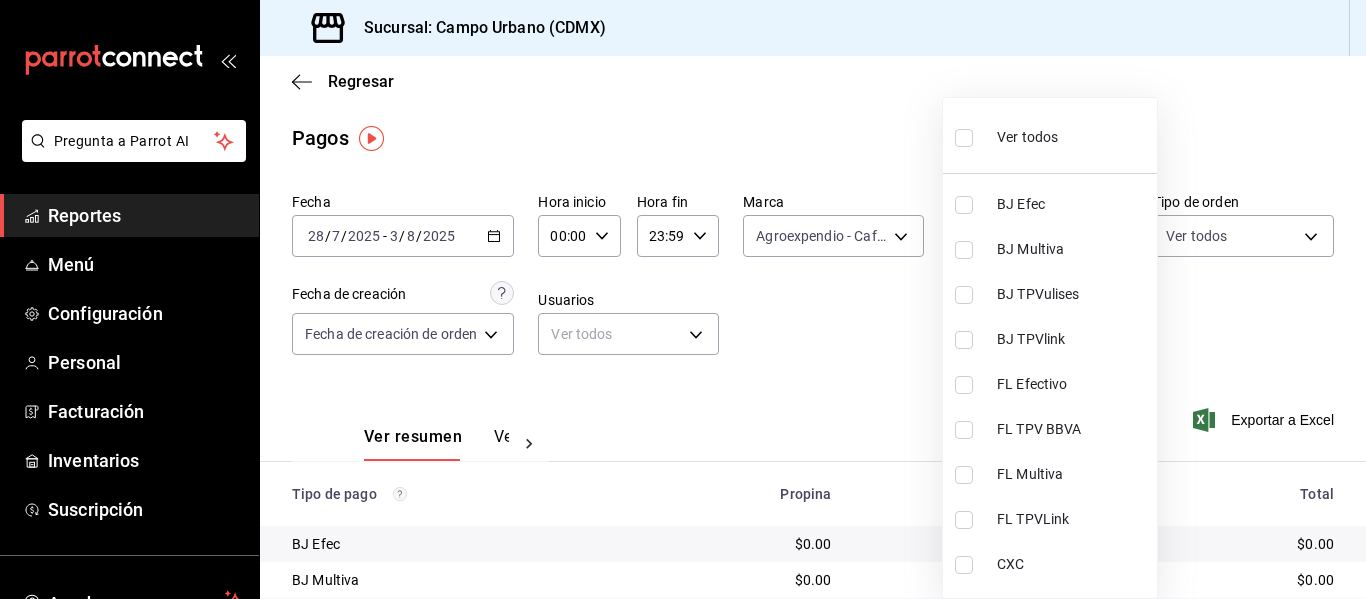 click at bounding box center (683, 299) 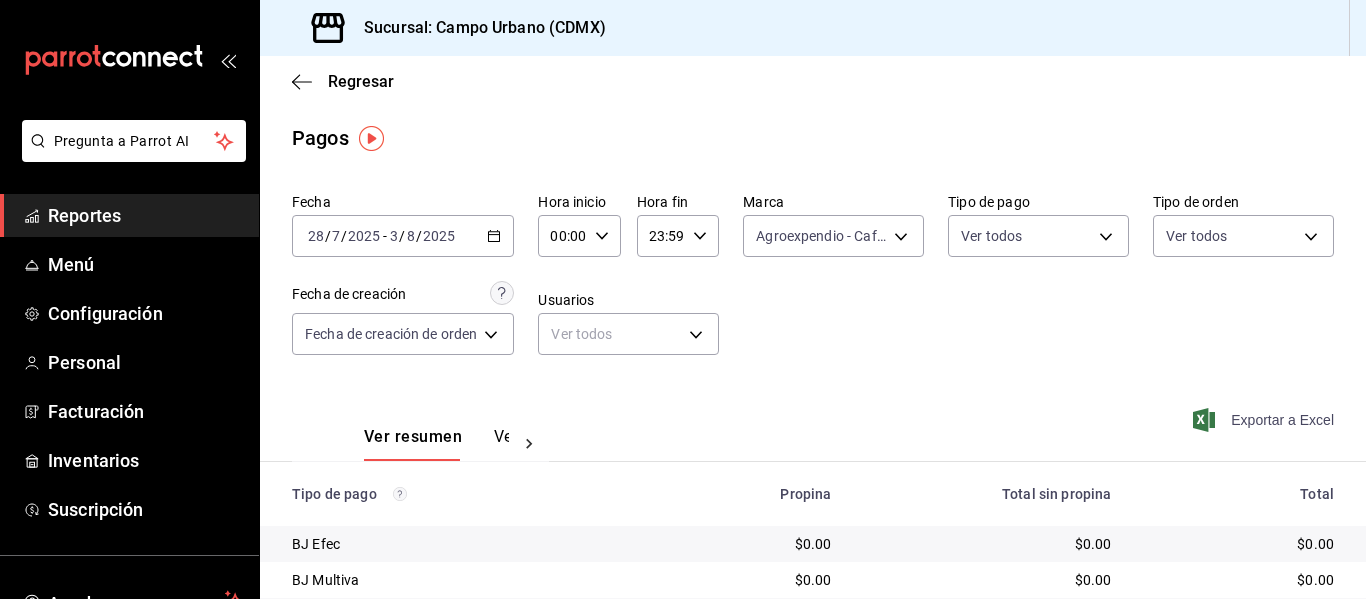 click on "Exportar a Excel" at bounding box center [1265, 420] 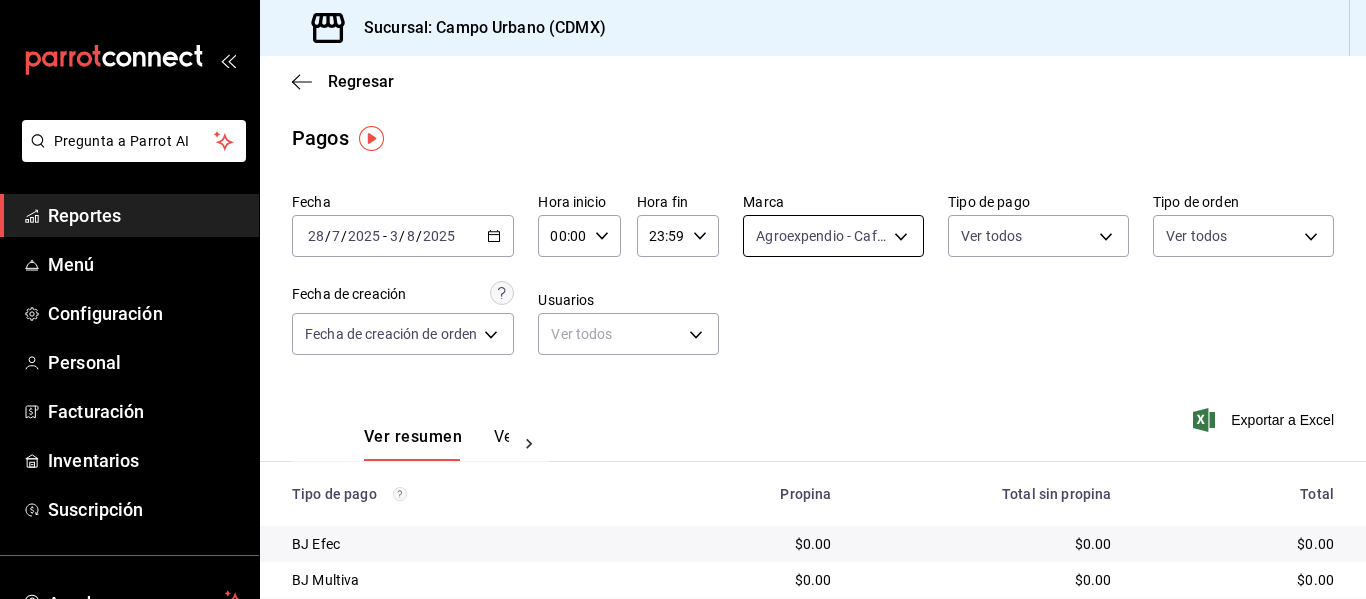click on "Pregunta a Parrot AI Reportes   Menú   Configuración   Personal   Facturación   Inventarios   Suscripción   Ayuda Recomienda Parrot   Grecia Hernández   Sugerir nueva función   Sucursal: Campo Urbano (CDMX) Regresar Pagos Fecha 2025-07-28 28 / 7 / 2025 - 2025-08-03 3 / 8 / 2025 Hora inicio 00:00 Hora inicio Hora fin 23:59 Hora fin Marca Agroexpendio - Cafeteria 3940b3c9-d4d6-48c3-8756-46d8d5e51d0c Tipo de pago Ver todos Tipo de orden Ver todos Fecha de creación   Fecha de creación de orden ORDER Usuarios Ver todos null Ver resumen Ver pagos Exportar a Excel Tipo de pago   Propina Total sin propina Total BJ Efec $0.00 $0.00 $0.00 BJ Multiva $0.00 $0.00 $0.00 BJ TPVulises $0.00 $0.00 $0.00 BJ TPVlink $0.00 $0.00 $0.00 Efectivo $0.00 $0.00 $0.00 FL TPV BBVA $0.00 $0.00 $0.00 FL Multiva $0.00 $0.00 $0.00 FL TPVLink $0.00 $0.00 $0.00 CXC $0.00 $0.00 $0.00 AG Multiva $472.50 $5,661.00 $6,133.50 Del Huerto Link Credito $0.00 $0.00 $0.00 Del Huerto Link Debito $1,069.35 $12,056.00 $13,125.35 $1,042.00 $0.00" at bounding box center (683, 299) 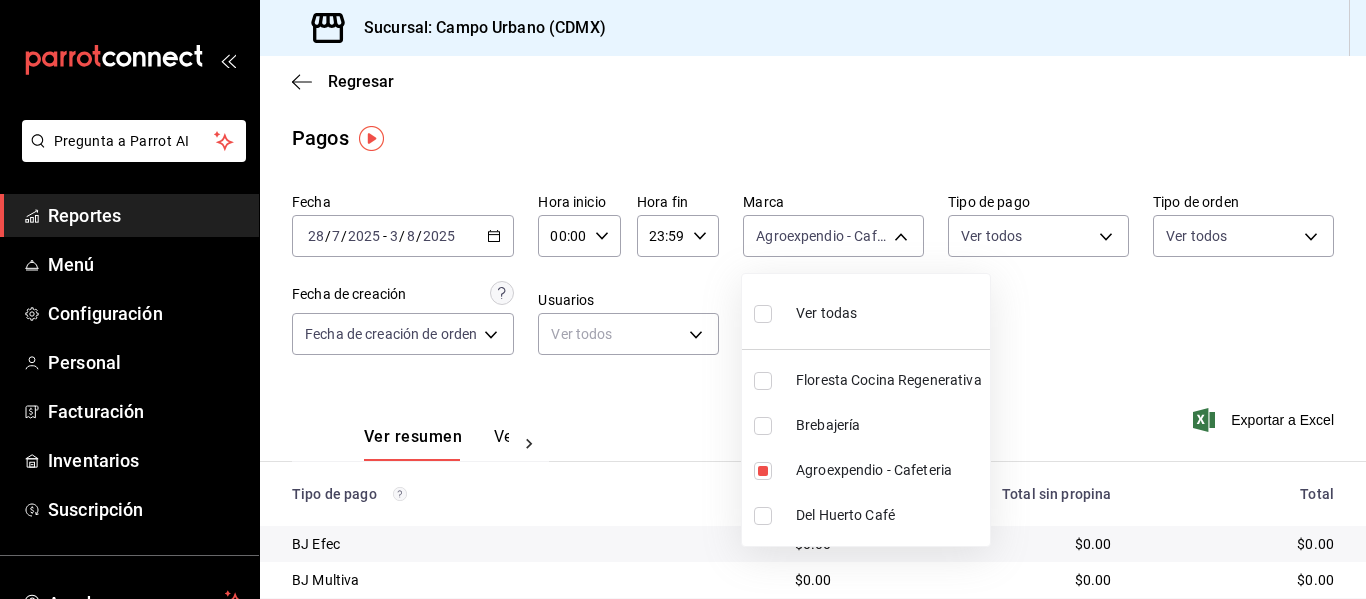 click on "Brebajería" at bounding box center [889, 425] 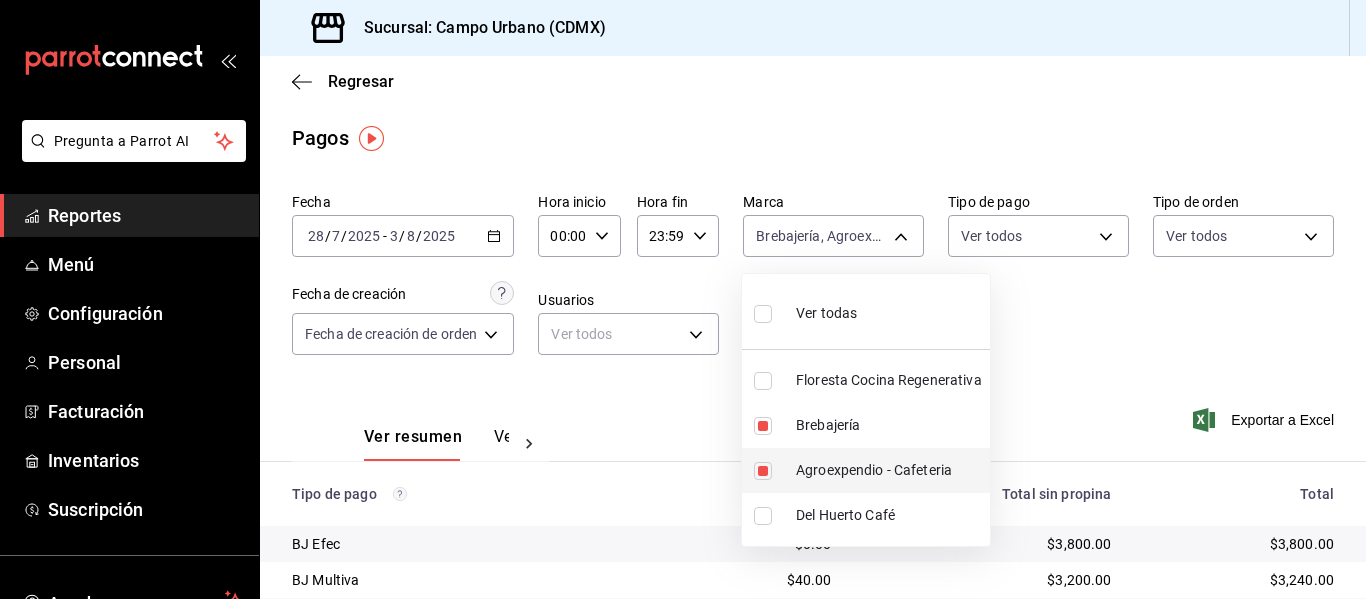 click at bounding box center [763, 471] 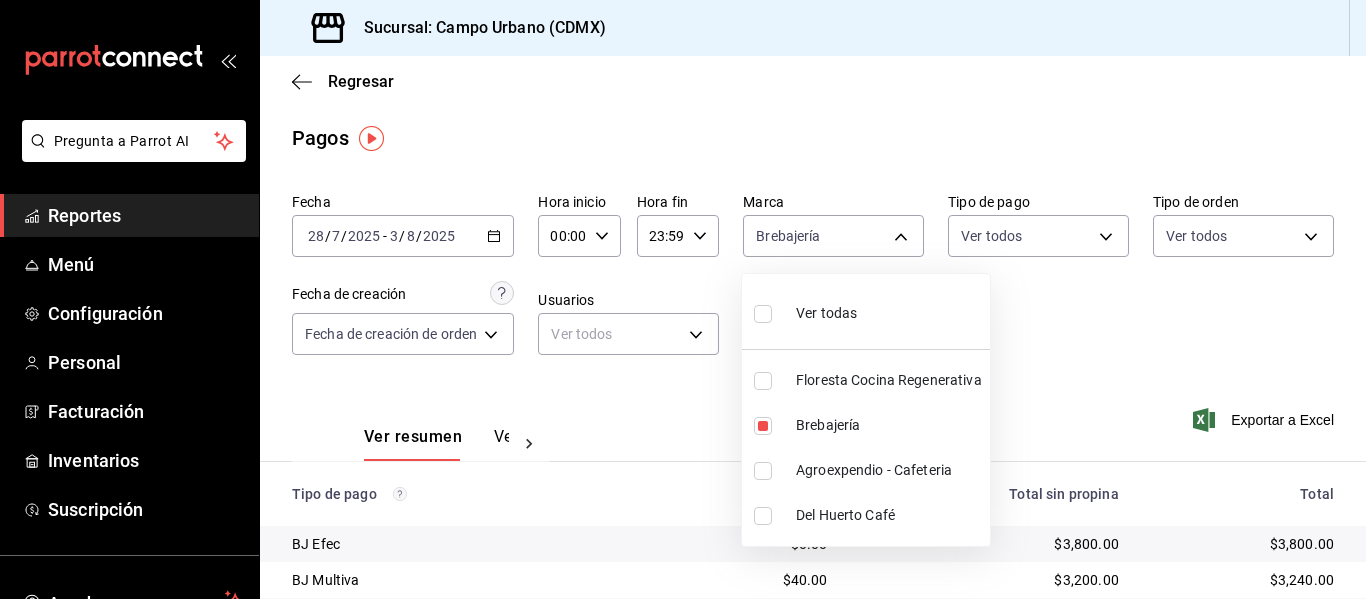 click at bounding box center (683, 299) 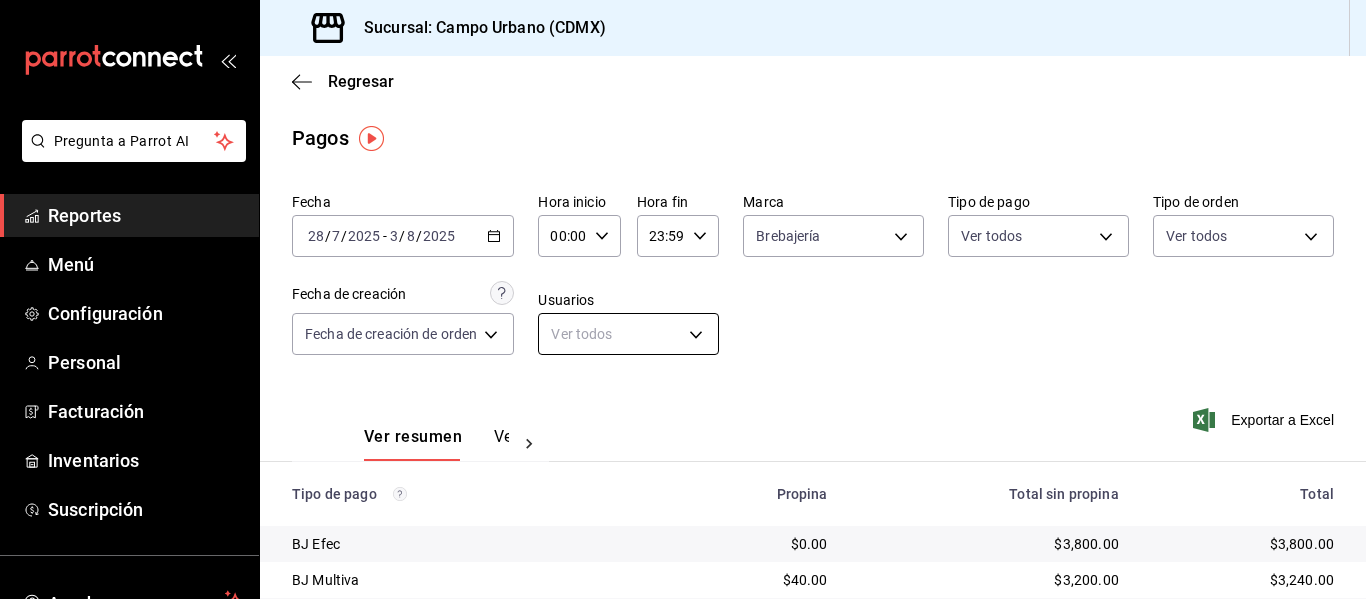 click on "Pregunta a Parrot AI Reportes   Menú   Configuración   Personal   Facturación   Inventarios   Suscripción   Ayuda Recomienda Parrot   Grecia Hernández   Sugerir nueva función   Sucursal: Campo Urbano (CDMX) Regresar Pagos Fecha 2025-07-28 28 / 7 / 2025 - 2025-08-03 3 / 8 / 2025 Hora inicio 00:00 Hora inicio Hora fin 23:59 Hora fin Marca Brebajería ebe00a7c-5dab-4e87-933b-f4517ba5e88c Tipo de pago Ver todos Tipo de orden Ver todos Fecha de creación   Fecha de creación de orden ORDER Usuarios Ver todos null Ver resumen Ver pagos Exportar a Excel Tipo de pago   Propina Total sin propina Total BJ Efec $0.00 $3,800.00 $3,800.00 BJ Multiva $40.00 $3,200.00 $3,240.00 BJ TPVulises $0.00 $520.00 $520.00 BJ TPVlink $0.00 $0.00 $0.00 Efectivo $0.00 $0.00 $0.00 FL TPV BBVA $0.00 $0.00 $0.00 FL Multiva $0.00 $0.00 $0.00 FL TPVLink $0.00 $0.00 $0.00 CXC $0.00 $0.00 $0.00 AG Multiva $0.00 $0.00 $0.00 Del Huerto Link Credito $0.00 $0.00 $0.00 Del Huerto Link Debito $0.00 $0.00 $0.00 Del huerto efectivo $0.00 $0.00" at bounding box center (683, 299) 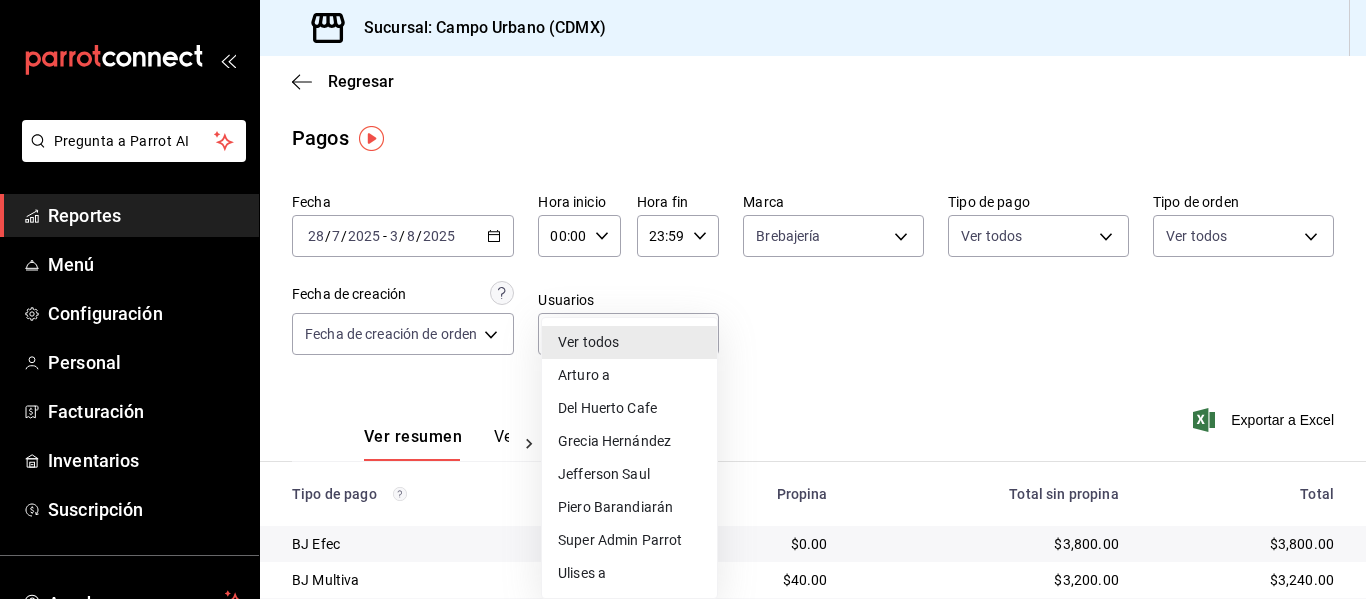 click at bounding box center (683, 299) 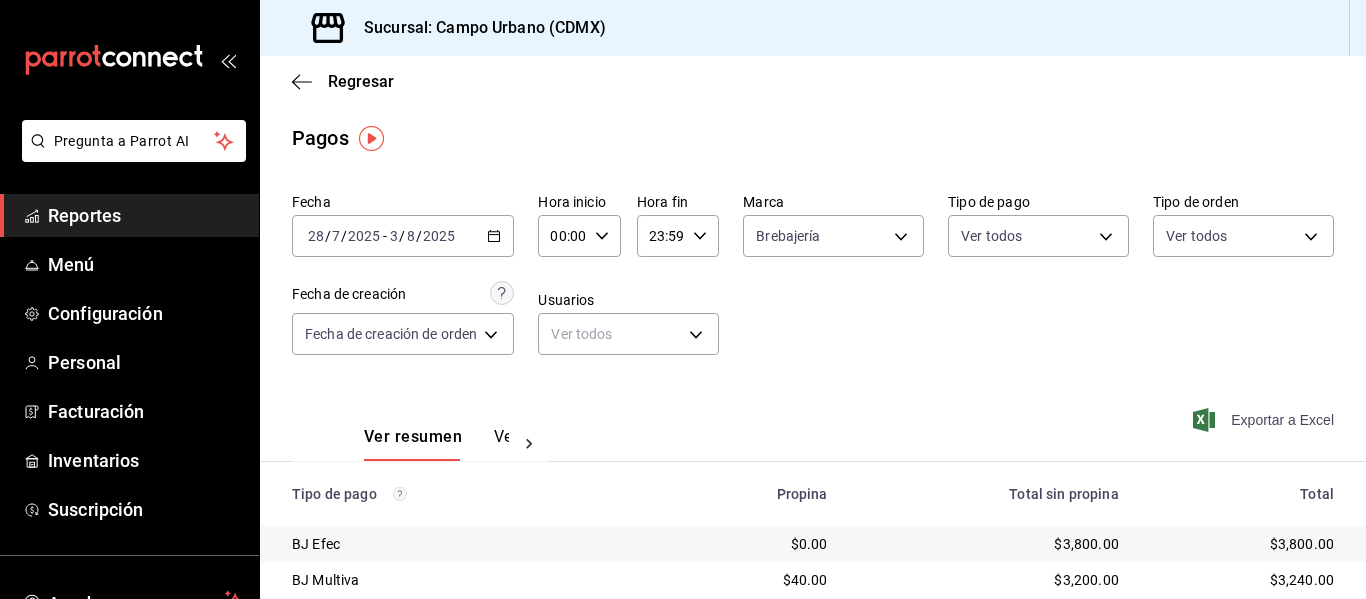 click on "Exportar a Excel" at bounding box center [1265, 420] 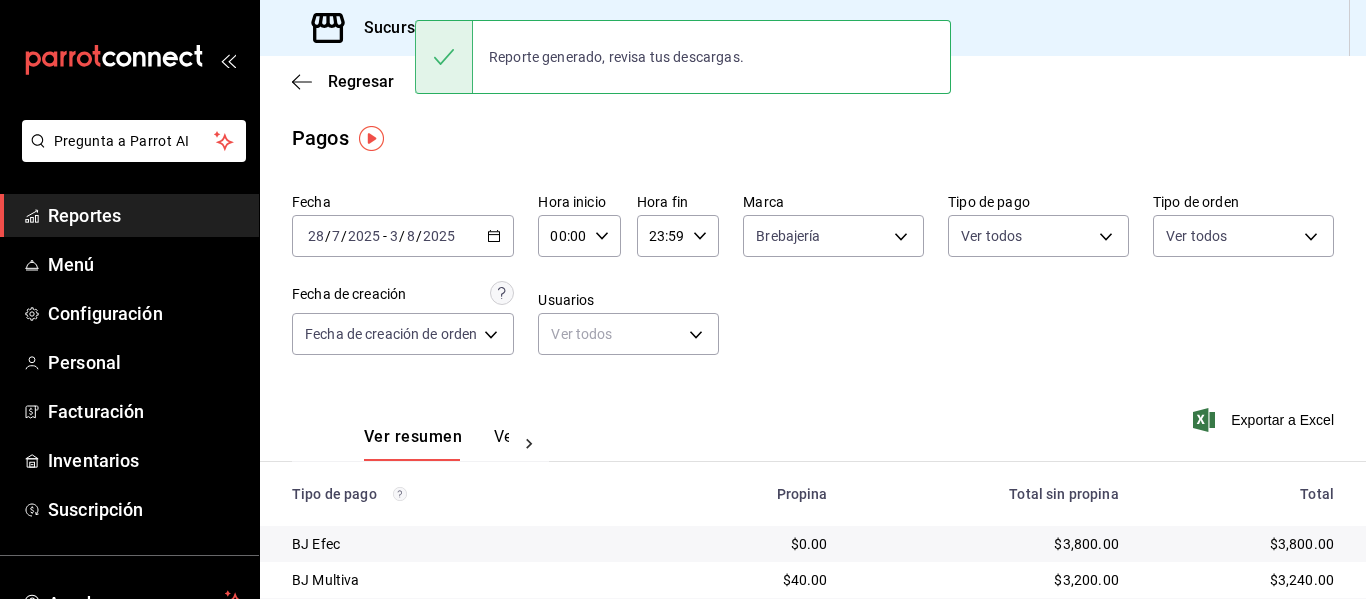 type 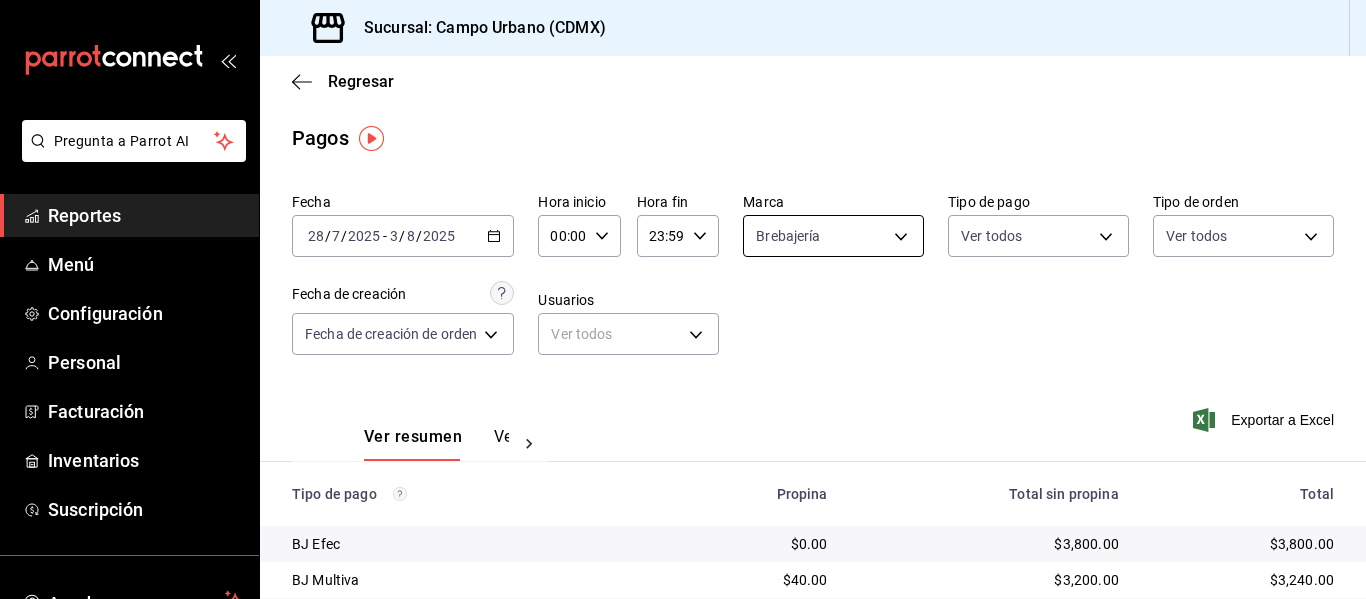 click on "Pregunta a Parrot AI Reportes   Menú   Configuración   Personal   Facturación   Inventarios   Suscripción   Ayuda Recomienda Parrot   Grecia Hernández   Sugerir nueva función   Sucursal: Campo Urbano (CDMX) Regresar Pagos Fecha 2025-07-28 28 / 7 / 2025 - 2025-08-03 3 / 8 / 2025 Hora inicio 00:00 Hora inicio Hora fin 23:59 Hora fin Marca Brebajería ebe00a7c-5dab-4e87-933b-f4517ba5e88c Tipo de pago Ver todos Tipo de orden Ver todos Fecha de creación   Fecha de creación de orden ORDER Usuarios Ver todos null Ver resumen Ver pagos Exportar a Excel Tipo de pago   Propina Total sin propina Total BJ Efec $0.00 $3,800.00 $3,800.00 BJ Multiva $40.00 $3,200.00 $3,240.00 BJ TPVulises $0.00 $520.00 $520.00 BJ TPVlink $0.00 $0.00 $0.00 Efectivo $0.00 $0.00 $0.00 FL TPV BBVA $0.00 $0.00 $0.00 FL Multiva $0.00 $0.00 $0.00 FL TPVLink $0.00 $0.00 $0.00 CXC $0.00 $0.00 $0.00 AG Multiva $0.00 $0.00 $0.00 Del Huerto Link Credito $0.00 $0.00 $0.00 Del Huerto Link Debito $0.00 $0.00 $0.00 Del huerto efectivo $0.00 $0.00" at bounding box center (683, 299) 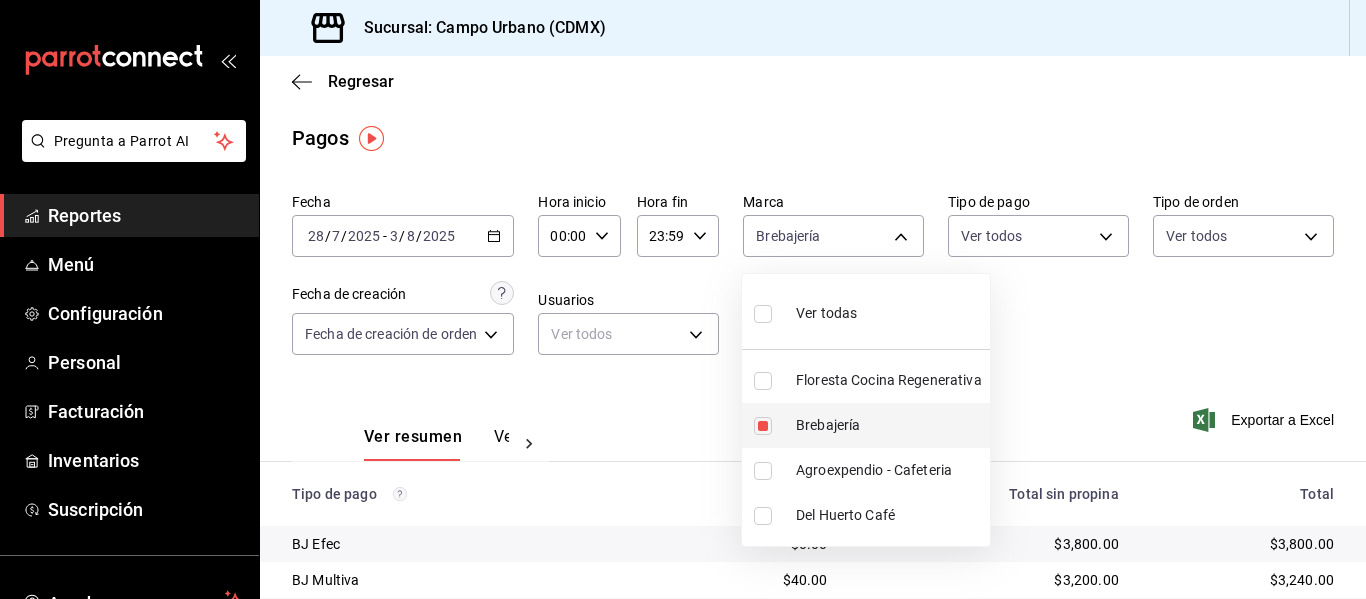 drag, startPoint x: 769, startPoint y: 426, endPoint x: 768, endPoint y: 414, distance: 12.0415945 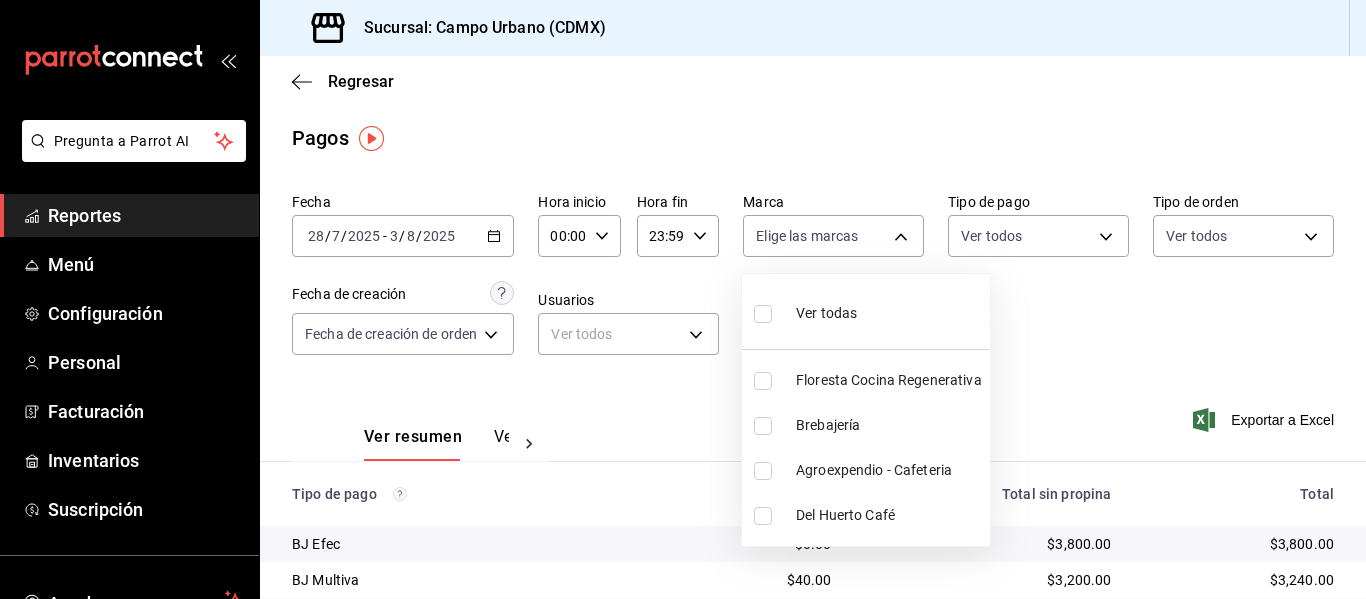 click at bounding box center [763, 381] 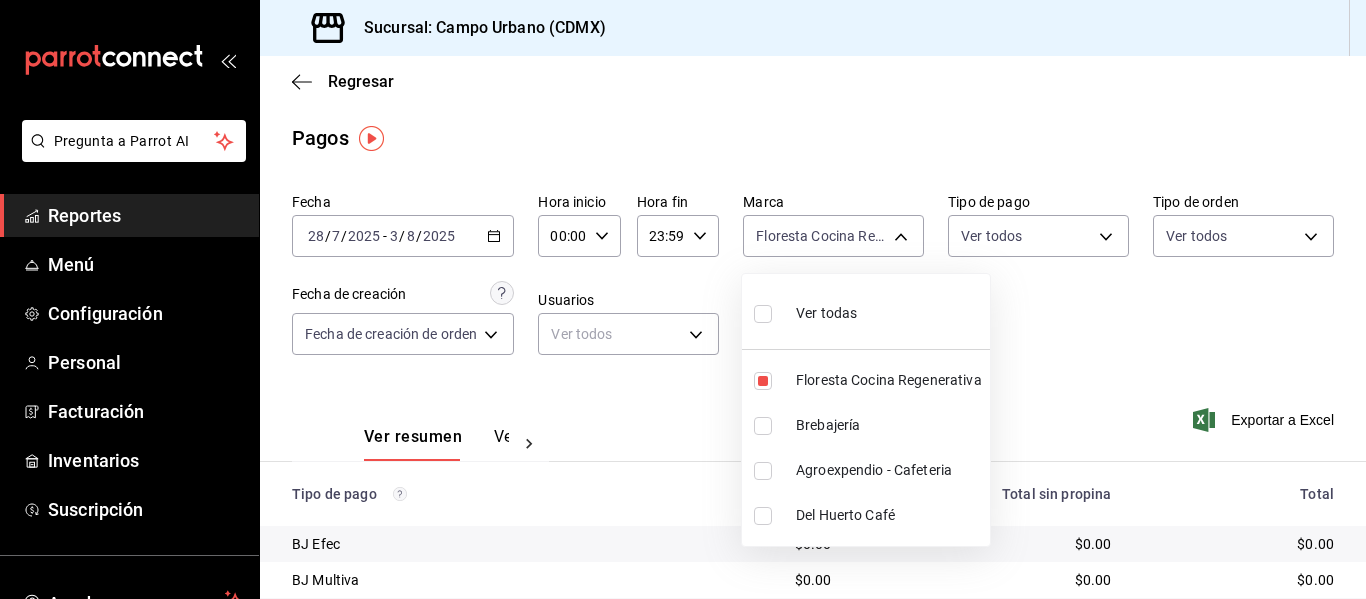 click at bounding box center (683, 299) 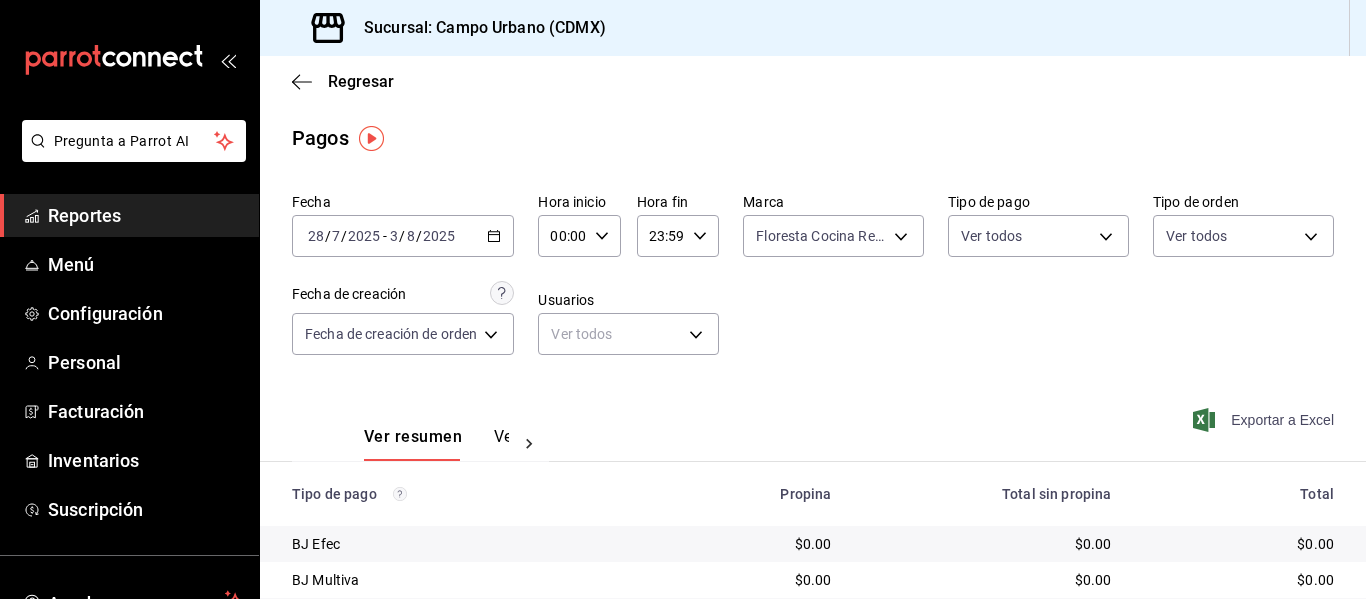 click on "Exportar a Excel" at bounding box center [1265, 420] 